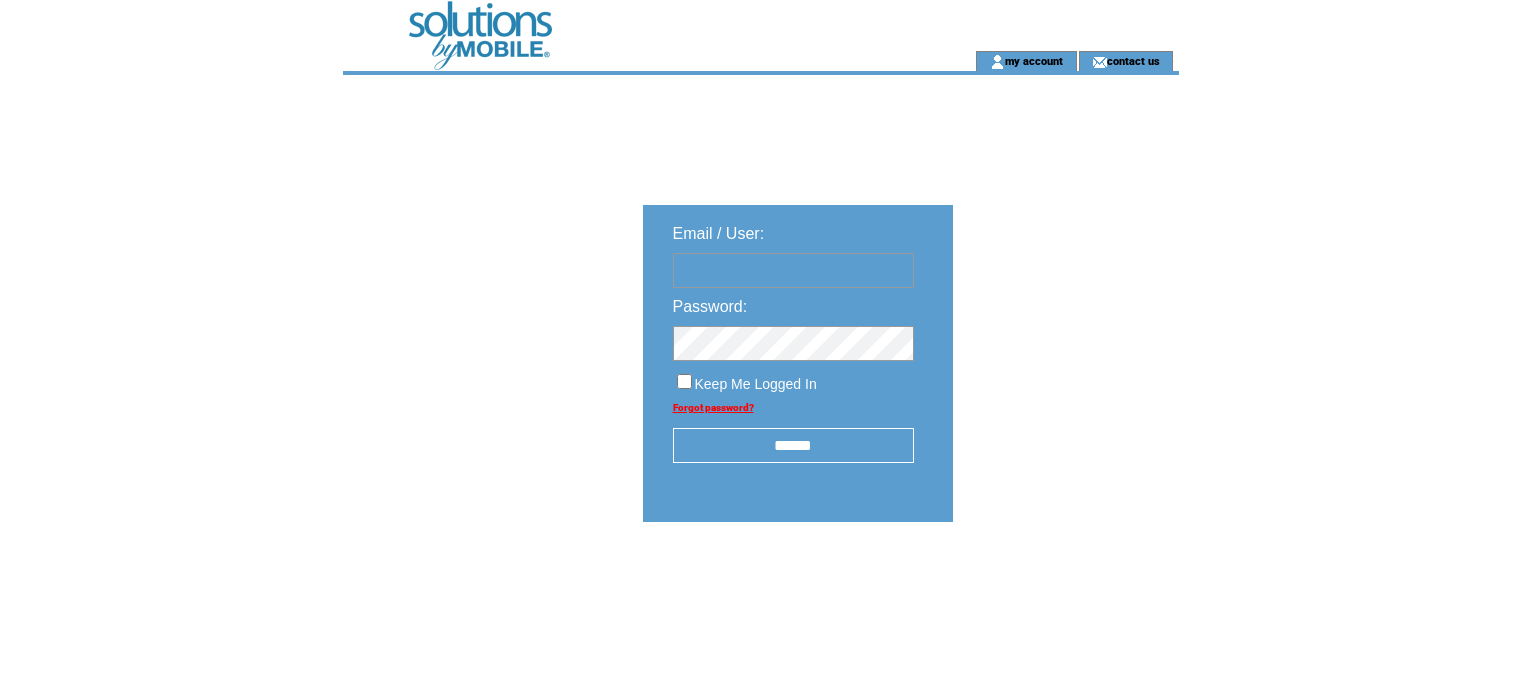 scroll, scrollTop: 0, scrollLeft: 0, axis: both 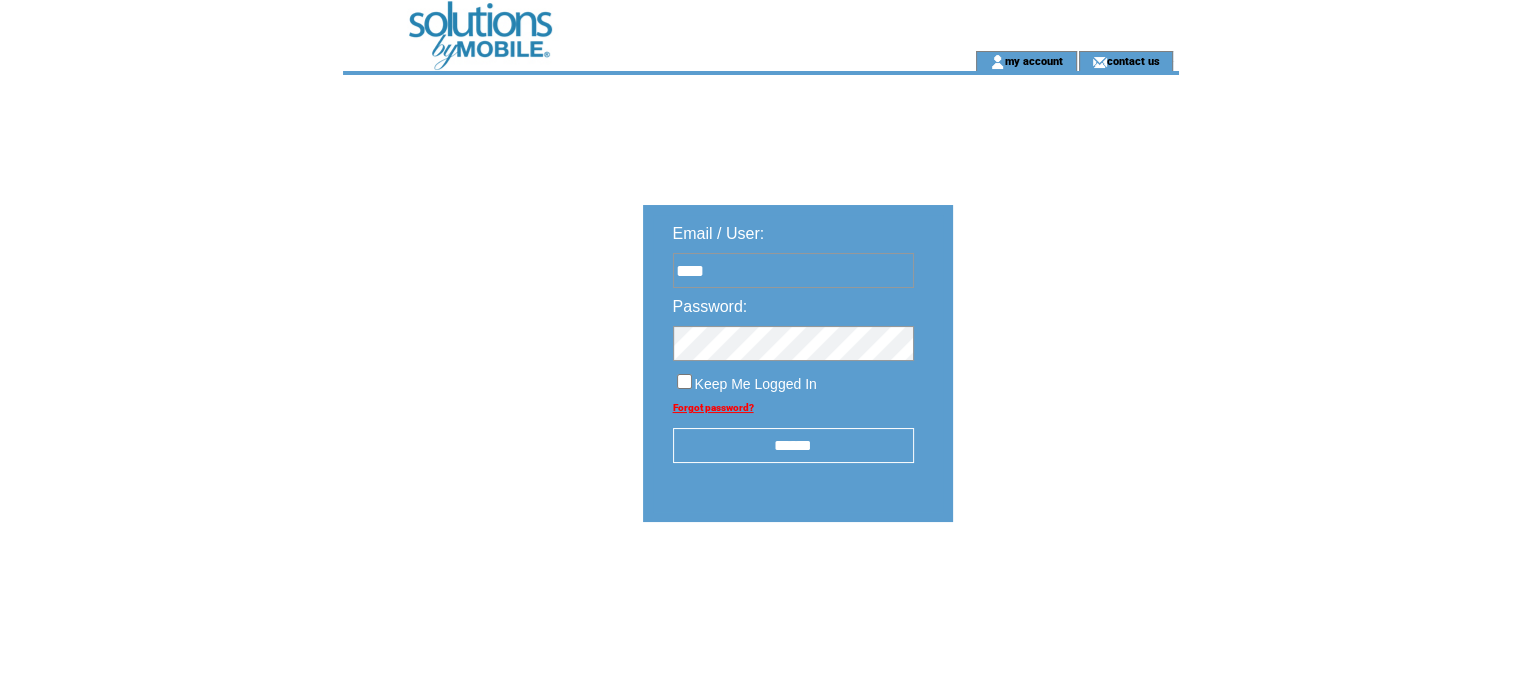 type on "**********" 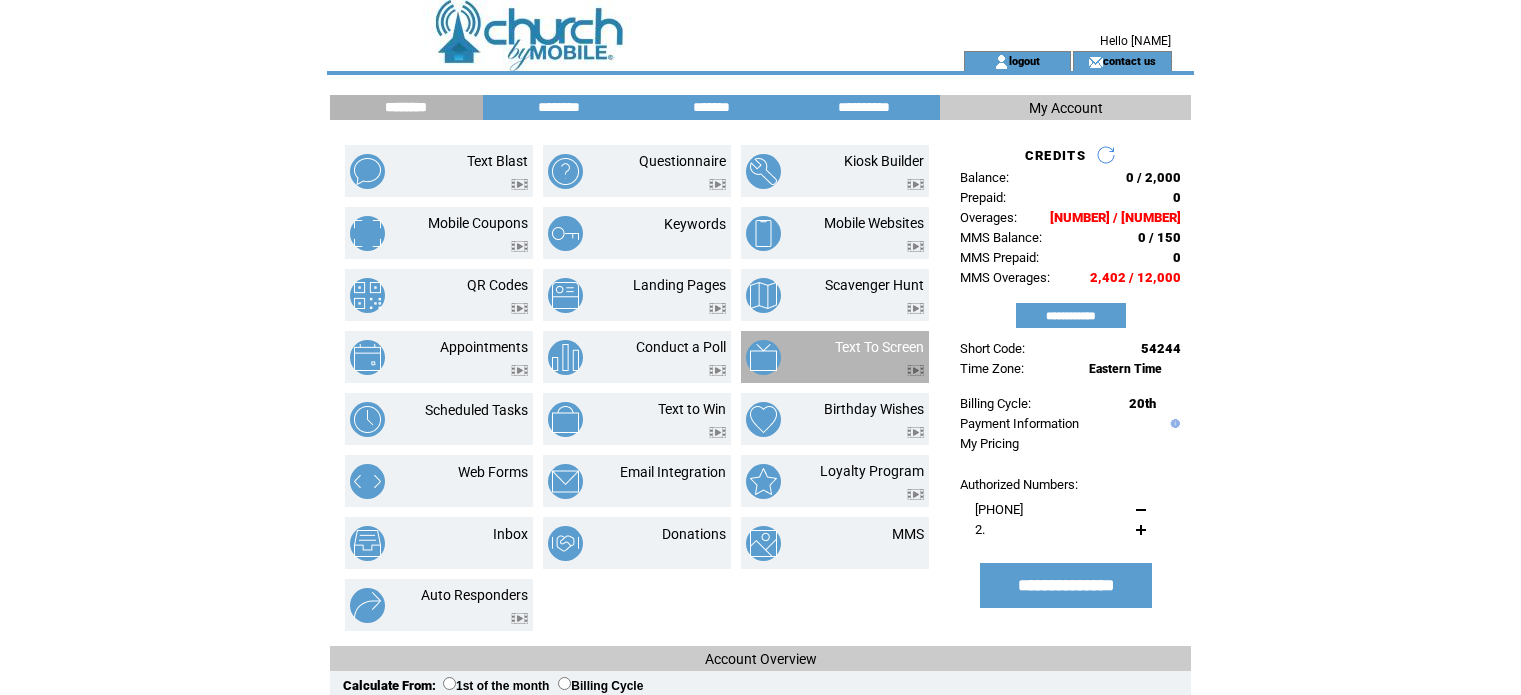 scroll, scrollTop: 0, scrollLeft: 0, axis: both 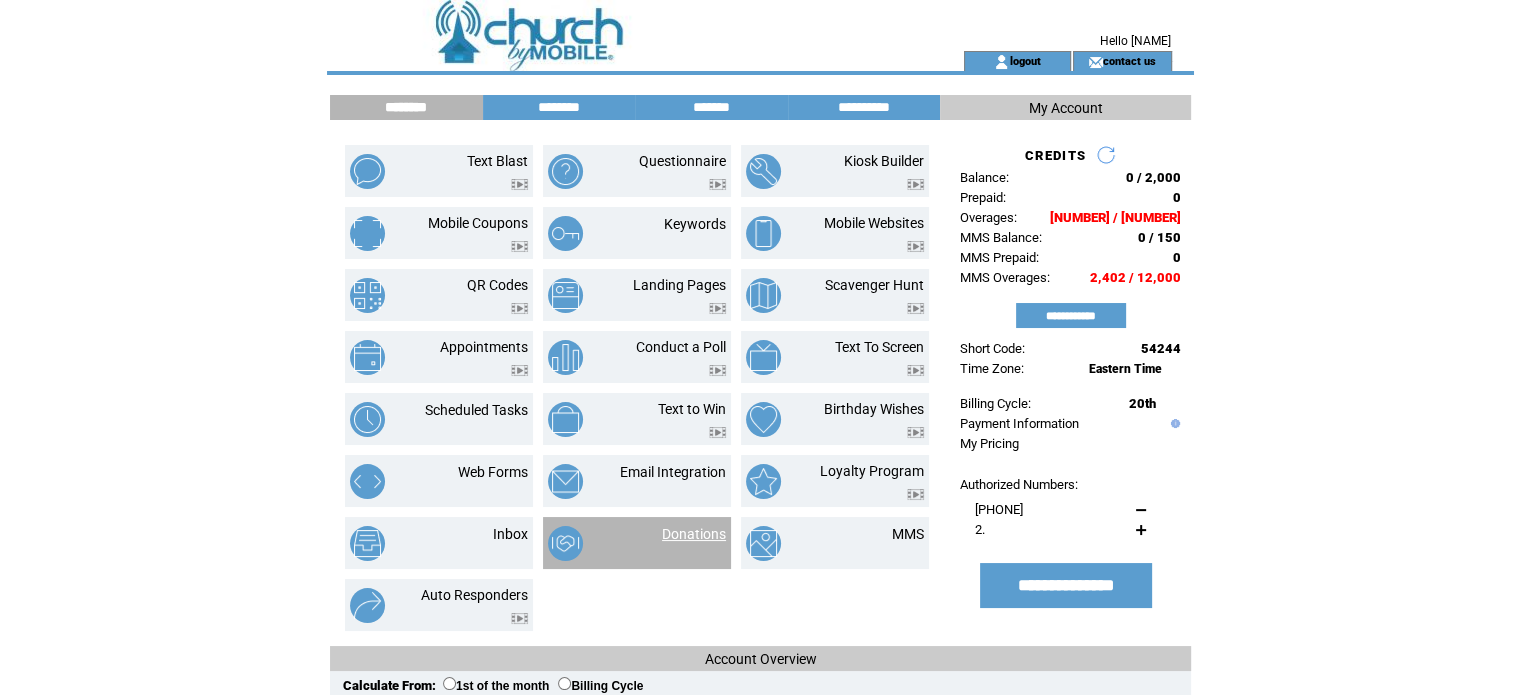 click on "Donations" at bounding box center [694, 534] 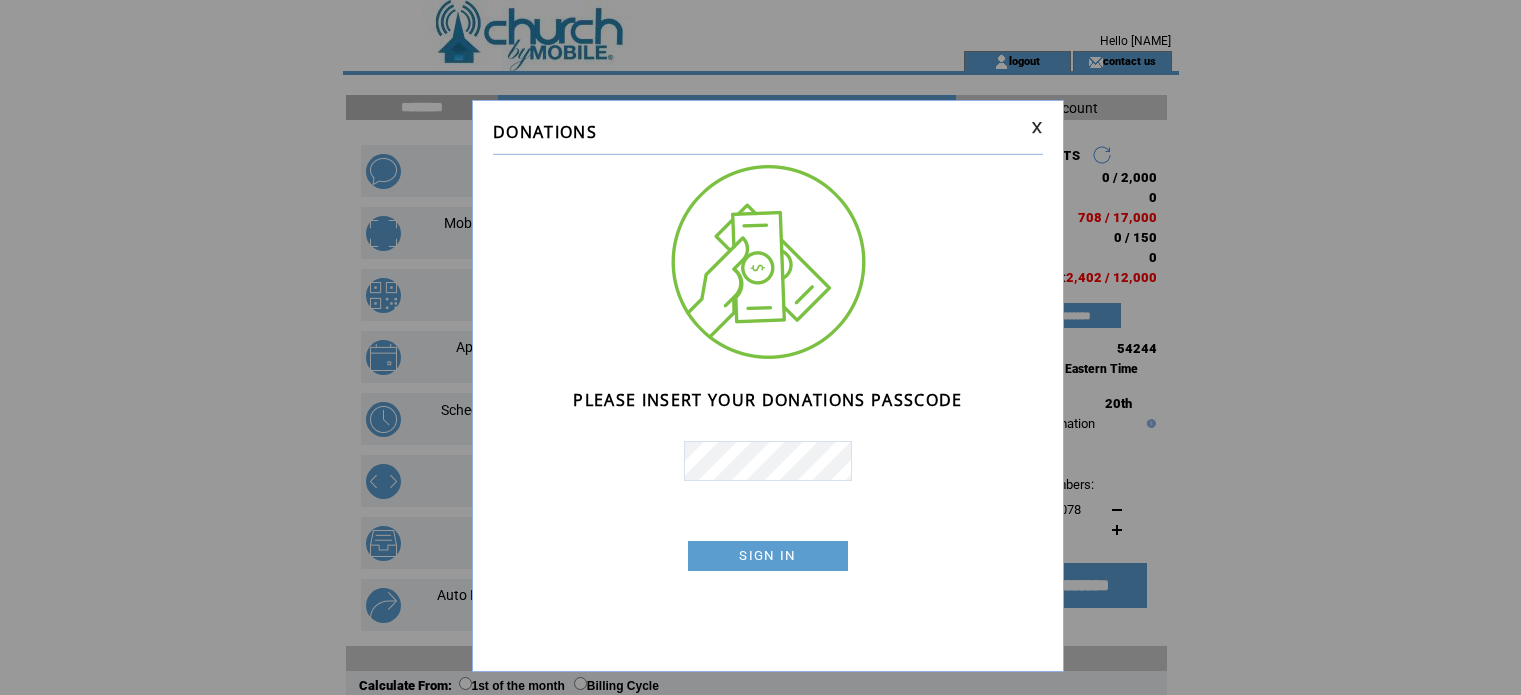 scroll, scrollTop: 0, scrollLeft: 0, axis: both 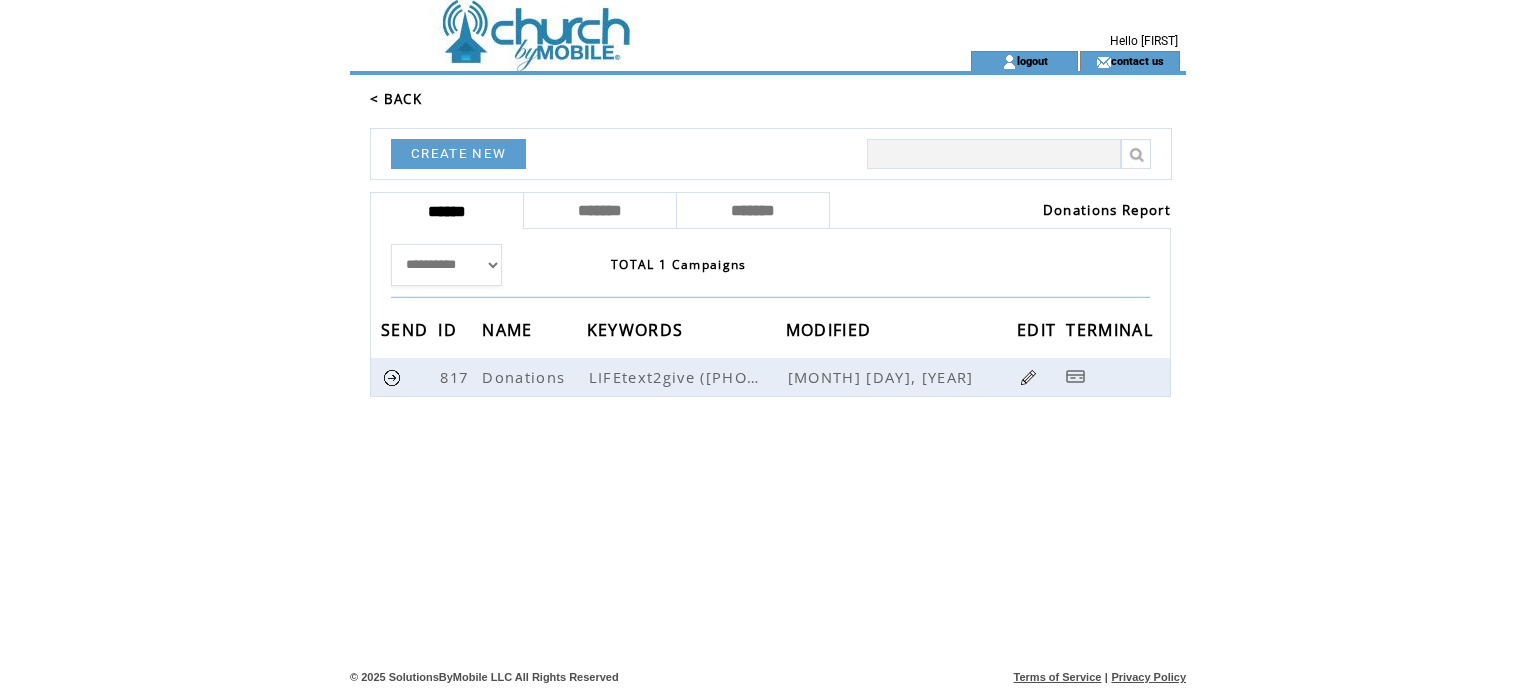 click on "Donations Report" at bounding box center [1107, 210] 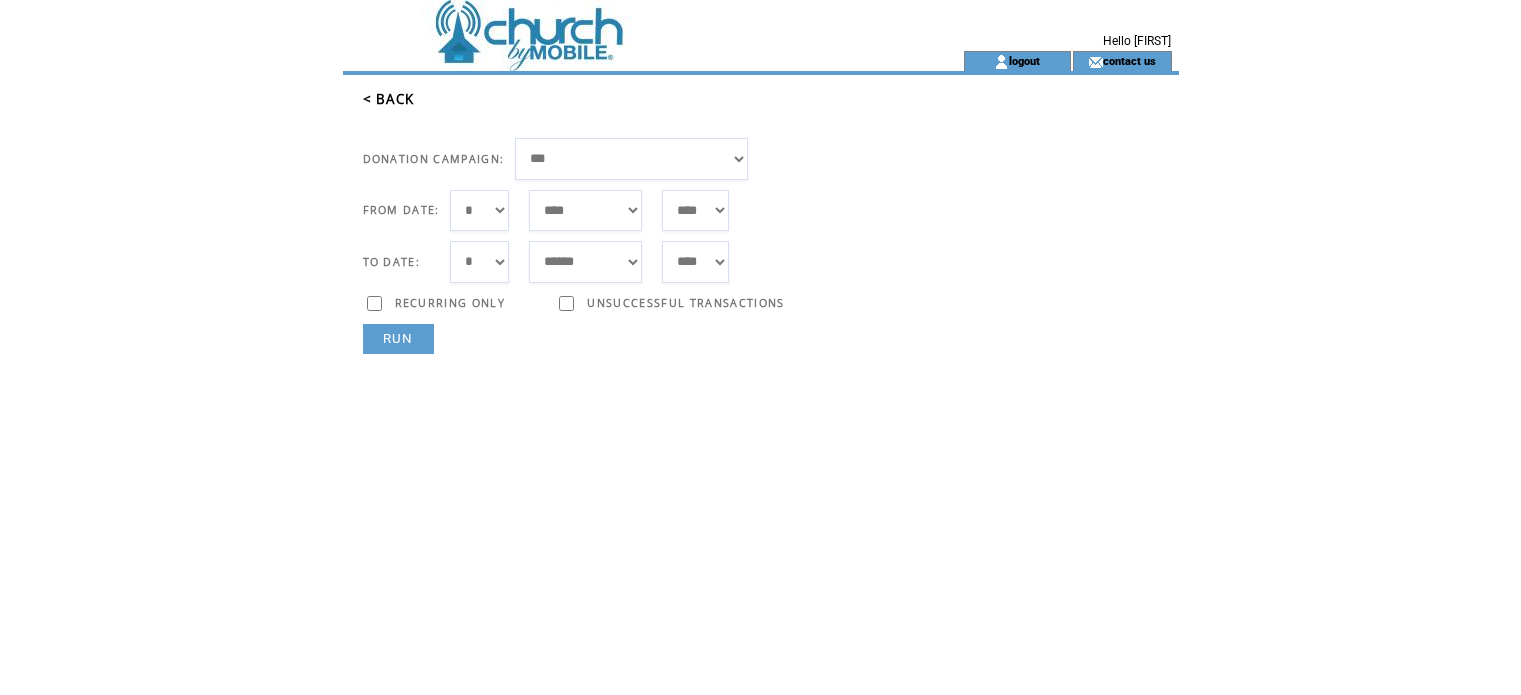 scroll, scrollTop: 0, scrollLeft: 0, axis: both 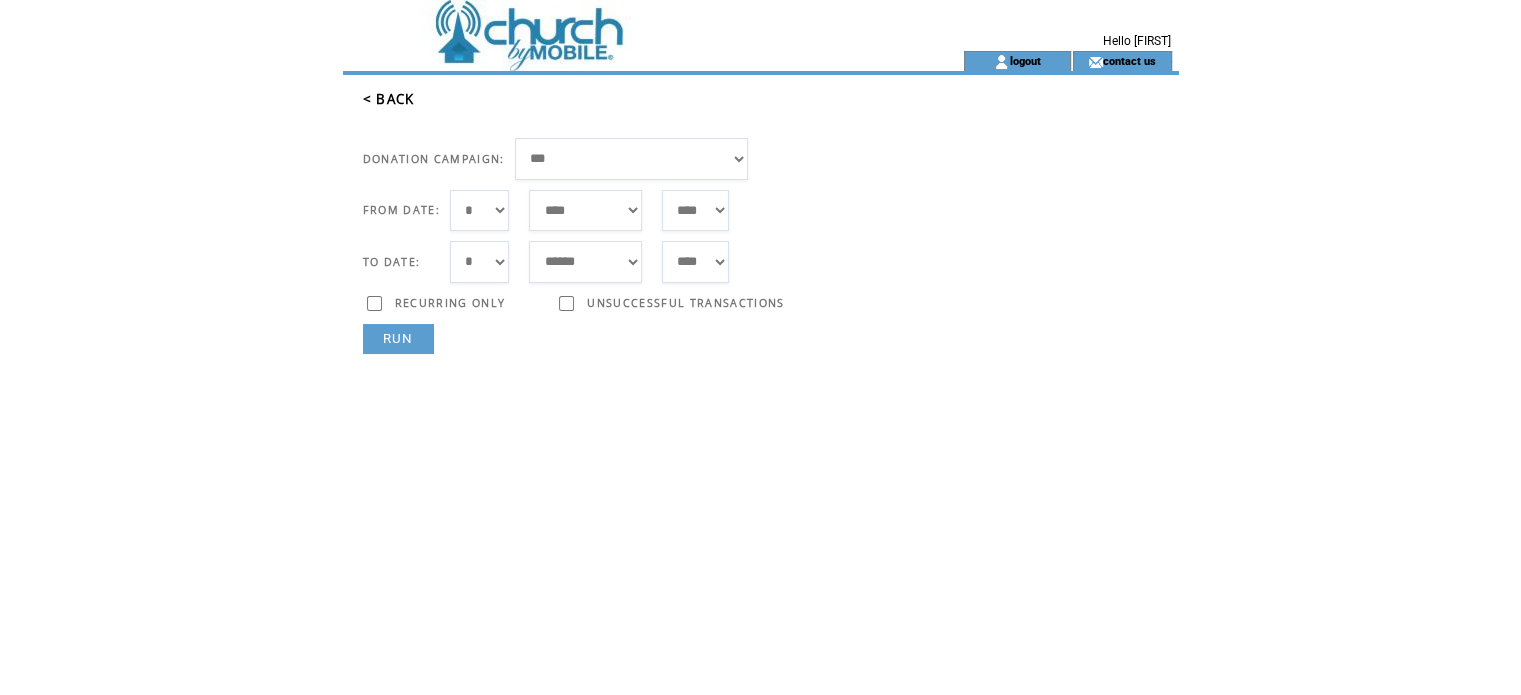 click on "**********" at bounding box center (632, 159) 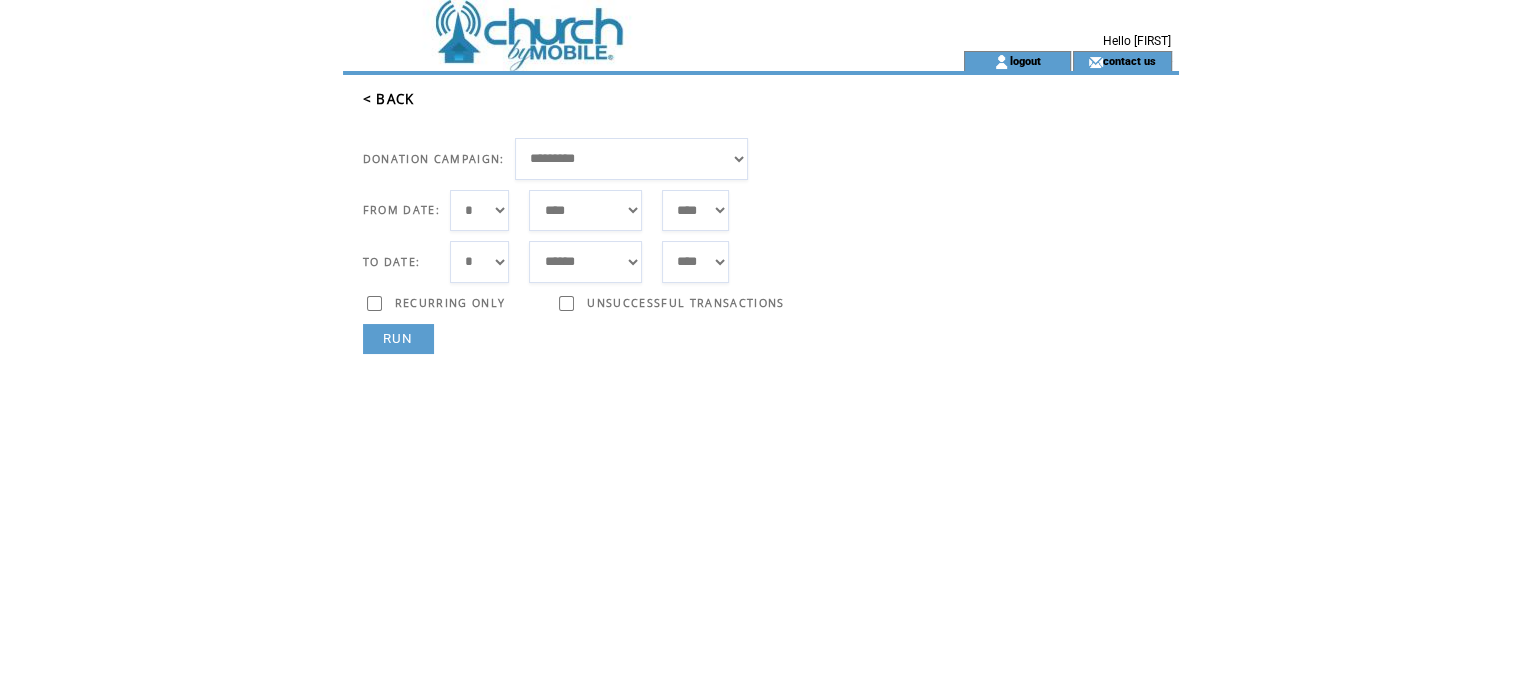 click on "TRANSACTION ID:
STATUS:" at bounding box center (768, 555) 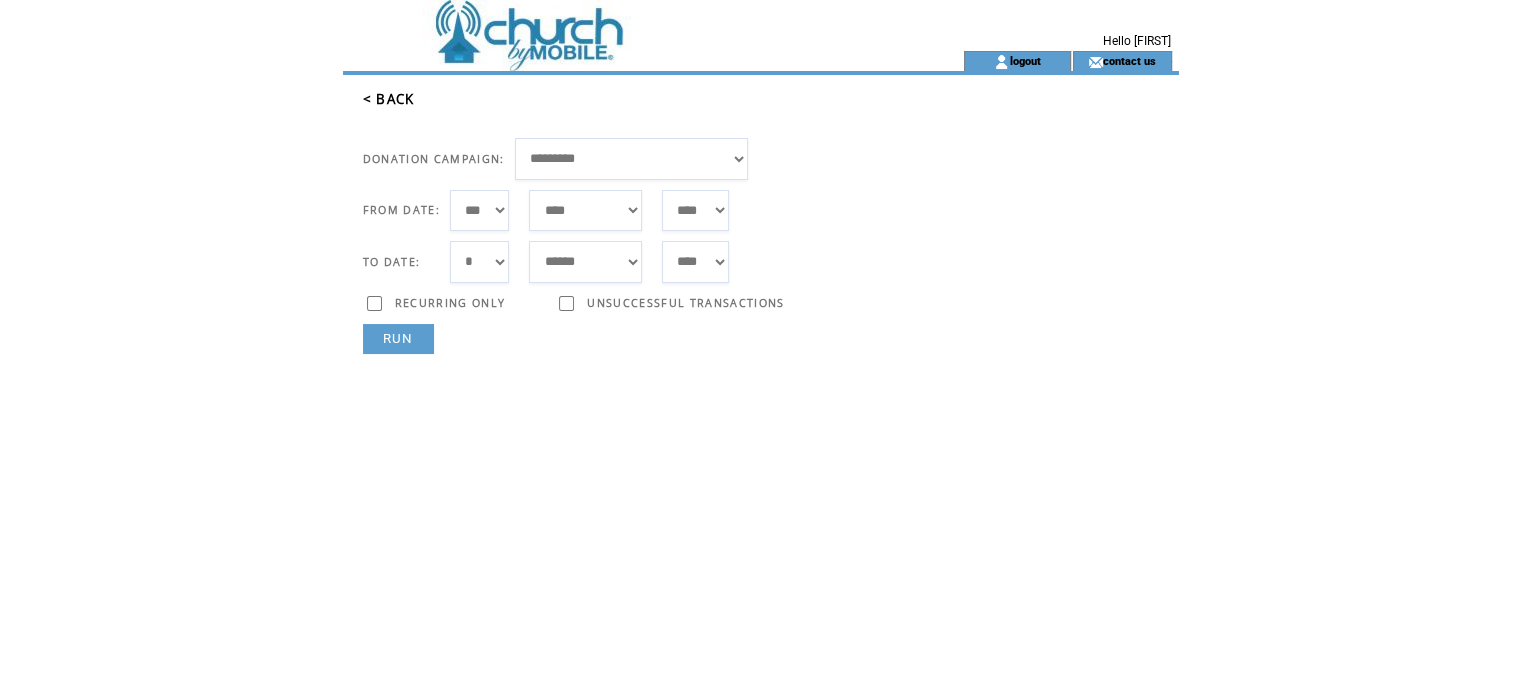 click on "*** 	 * 	 * 	 * 	 * 	 * 	 * 	 * 	 * 	 * 	 ** 	 ** 	 ** 	 ** 	 ** 	 ** 	 ** 	 ** 	 ** 	 ** 	 ** 	 ** 	 ** 	 ** 	 ** 	 ** 	 ** 	 ** 	 ** 	 ** 	 ** 	 **" at bounding box center [480, 262] 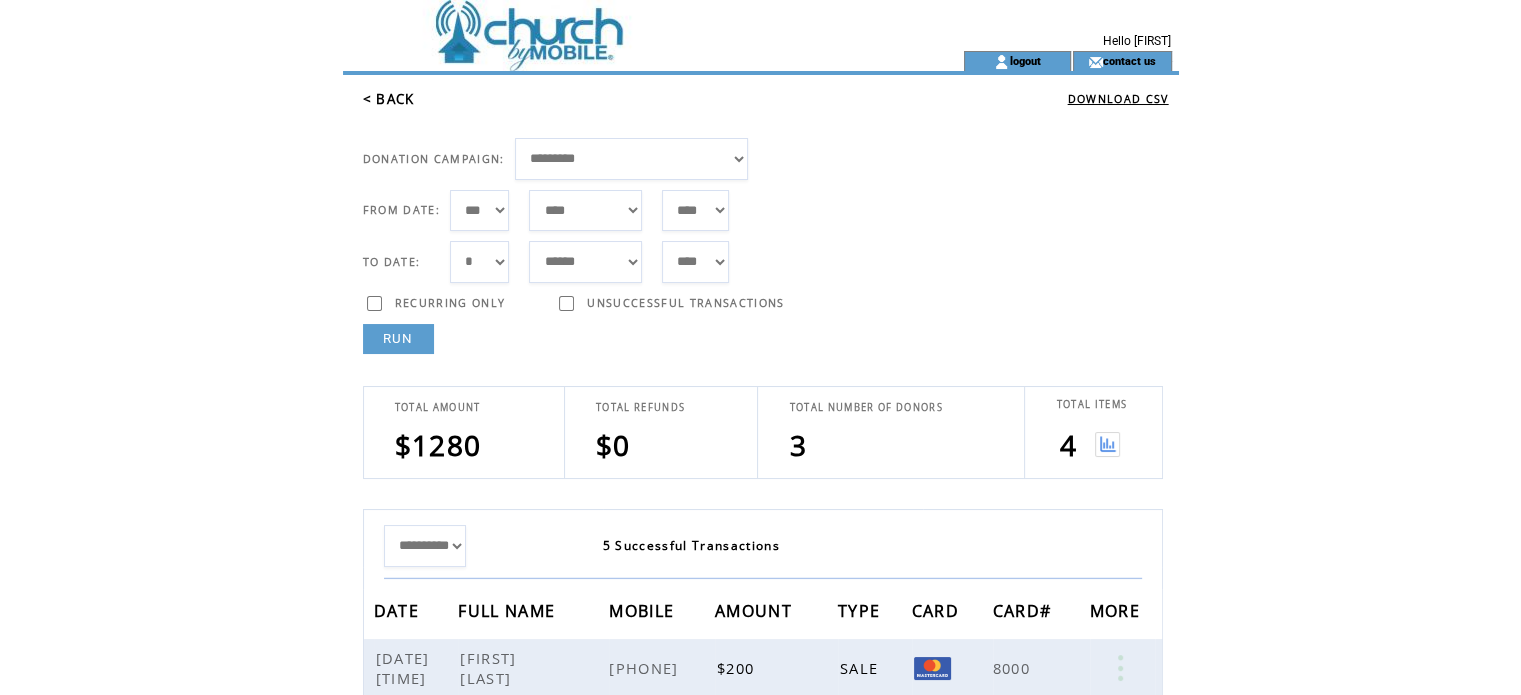 click at bounding box center [1107, 444] 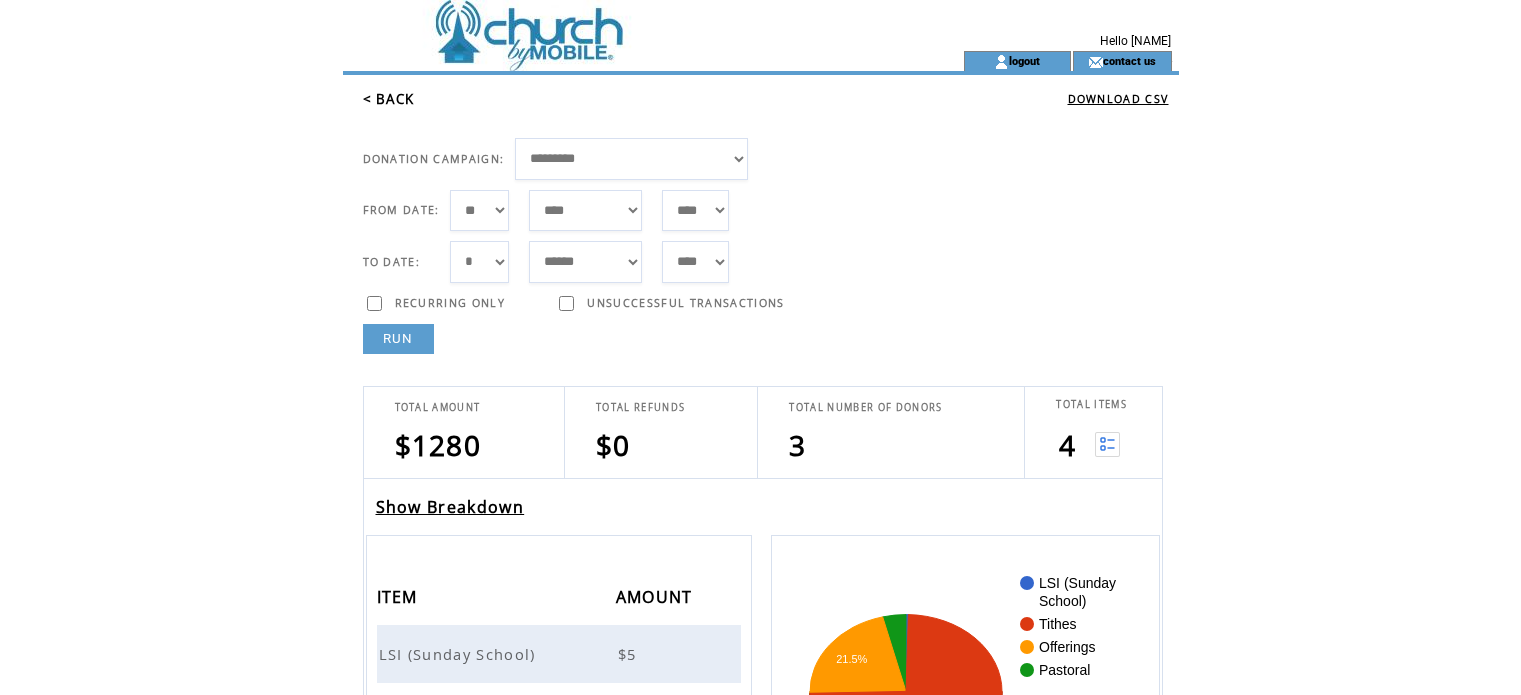 scroll, scrollTop: 0, scrollLeft: 0, axis: both 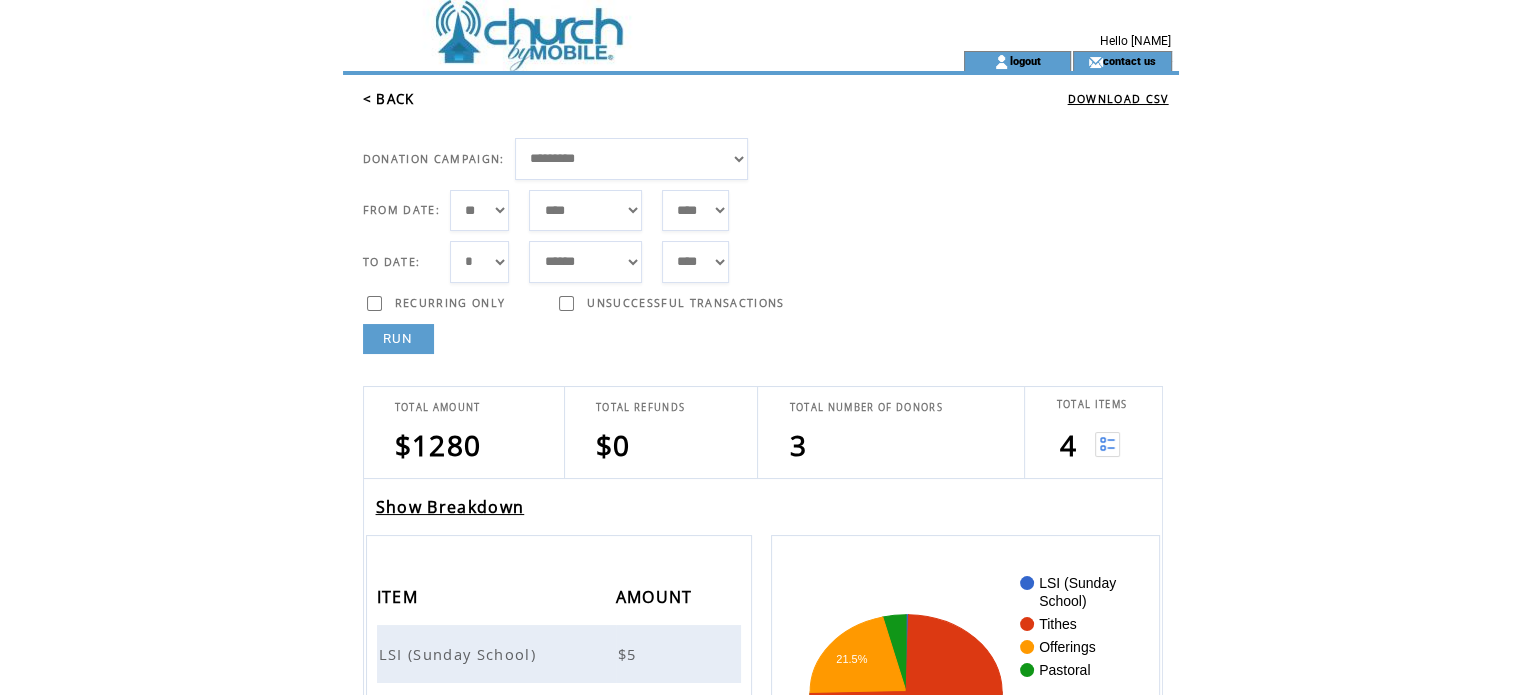 click on "Show Breakdown" at bounding box center [450, 507] 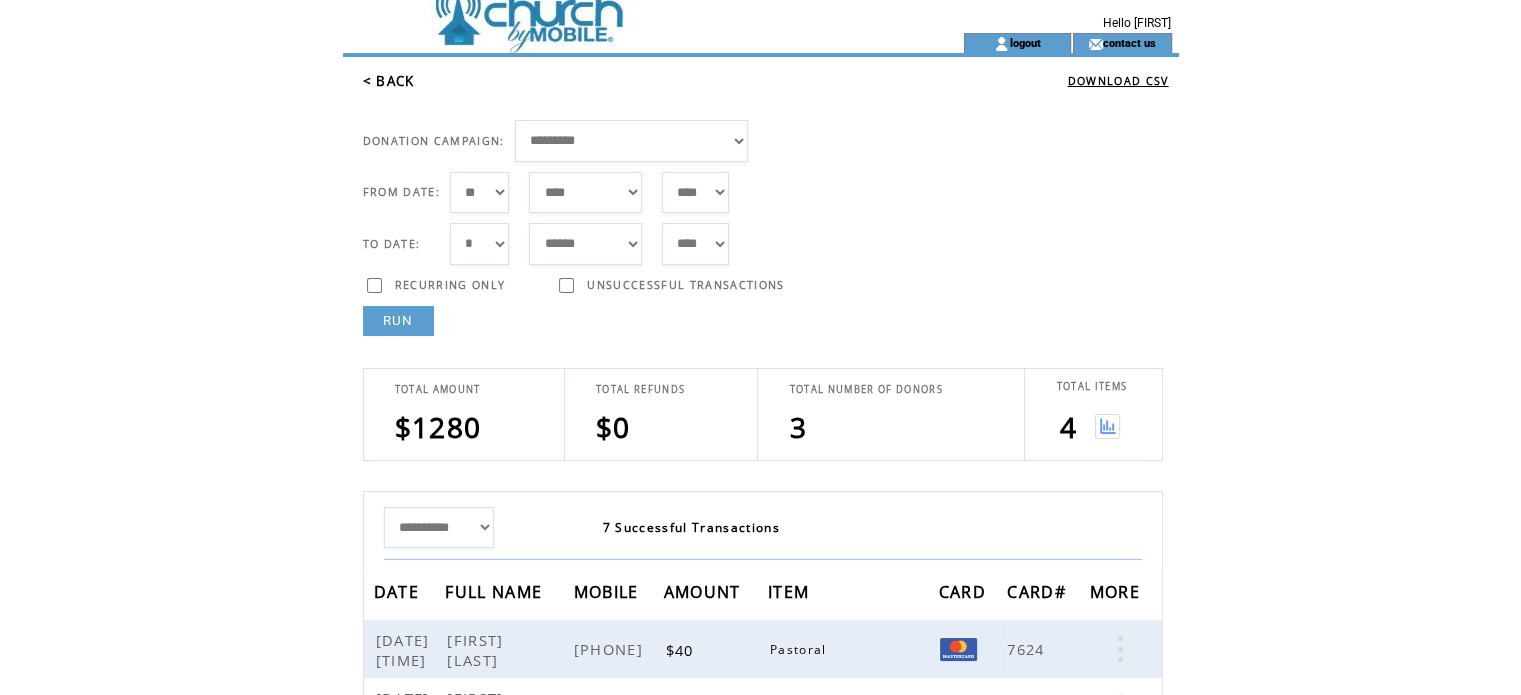 scroll, scrollTop: 0, scrollLeft: 0, axis: both 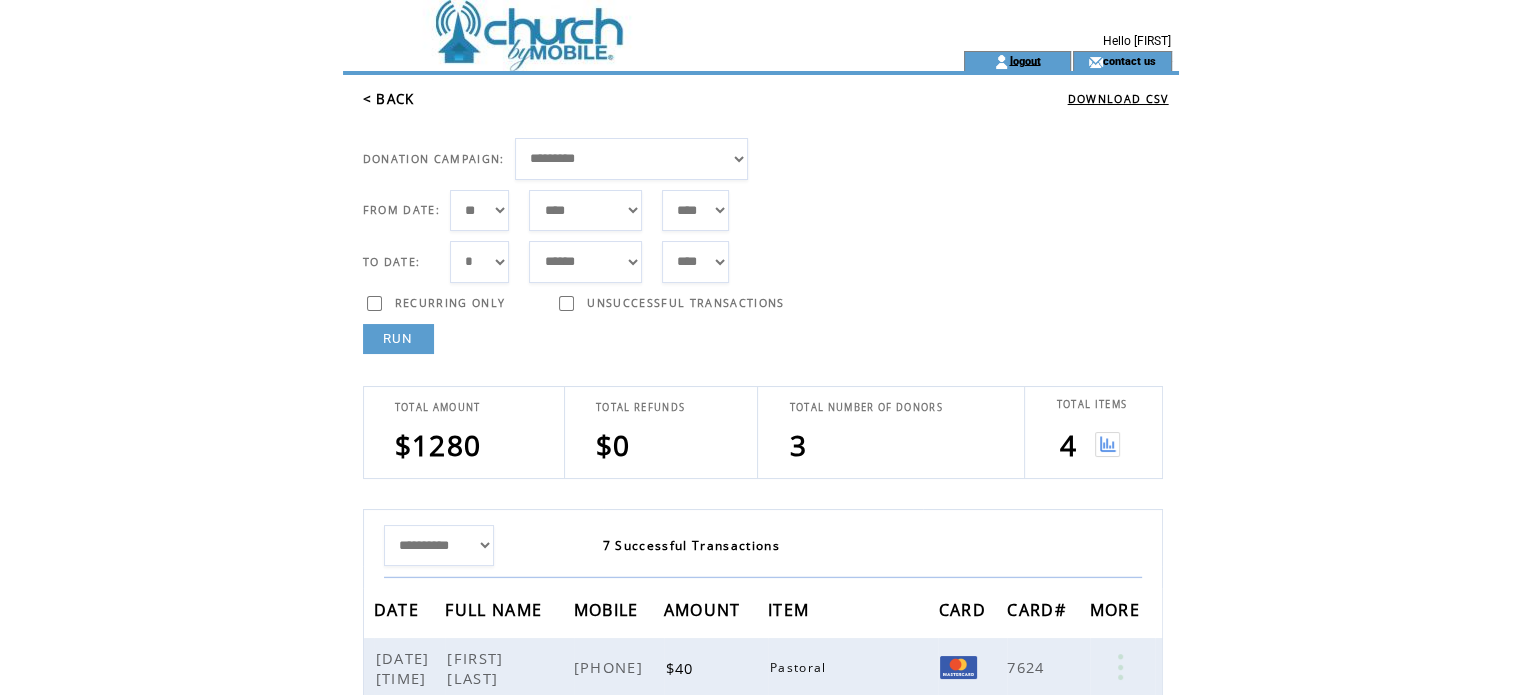 click on "logout" at bounding box center (1024, 60) 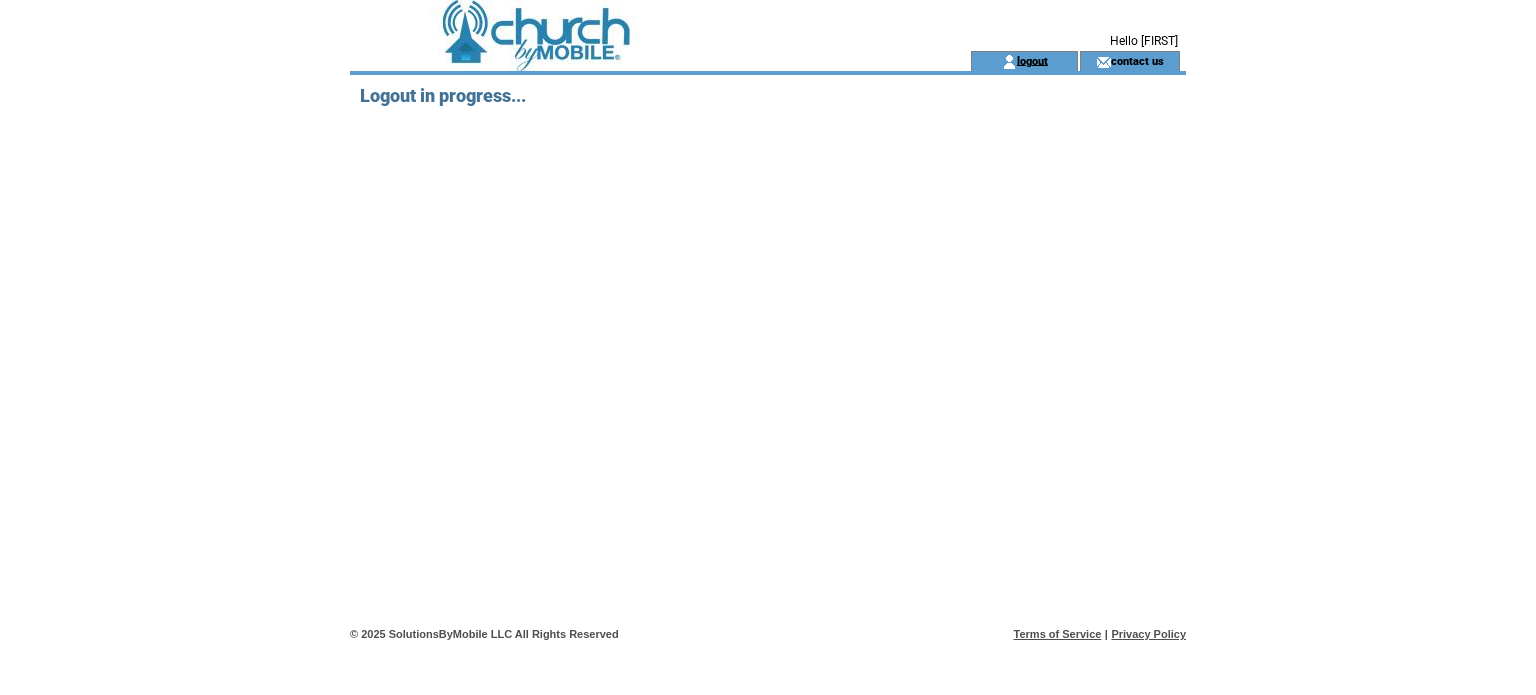 scroll, scrollTop: 0, scrollLeft: 0, axis: both 